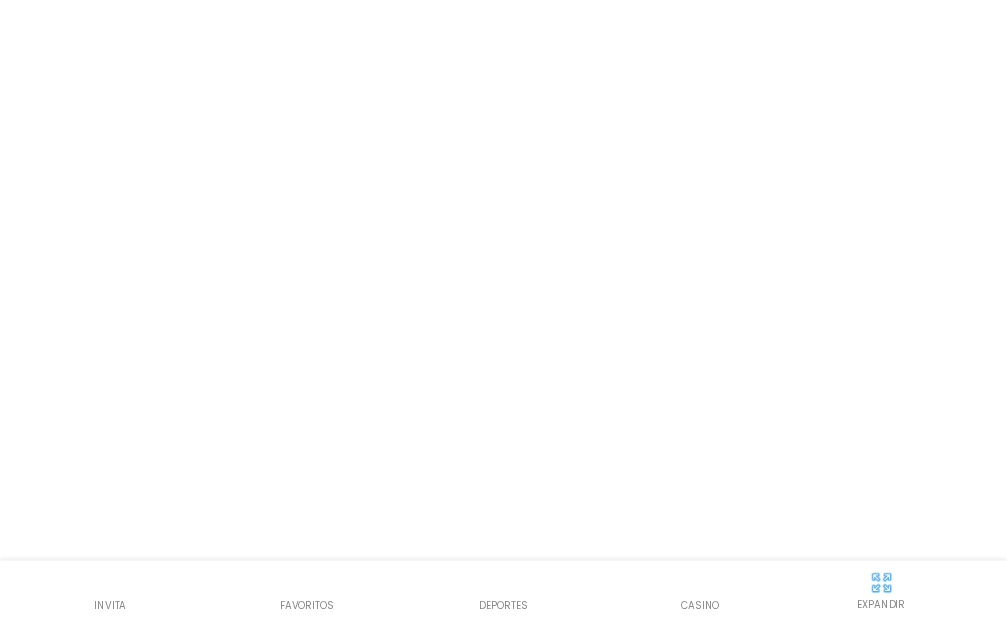 scroll, scrollTop: 0, scrollLeft: 0, axis: both 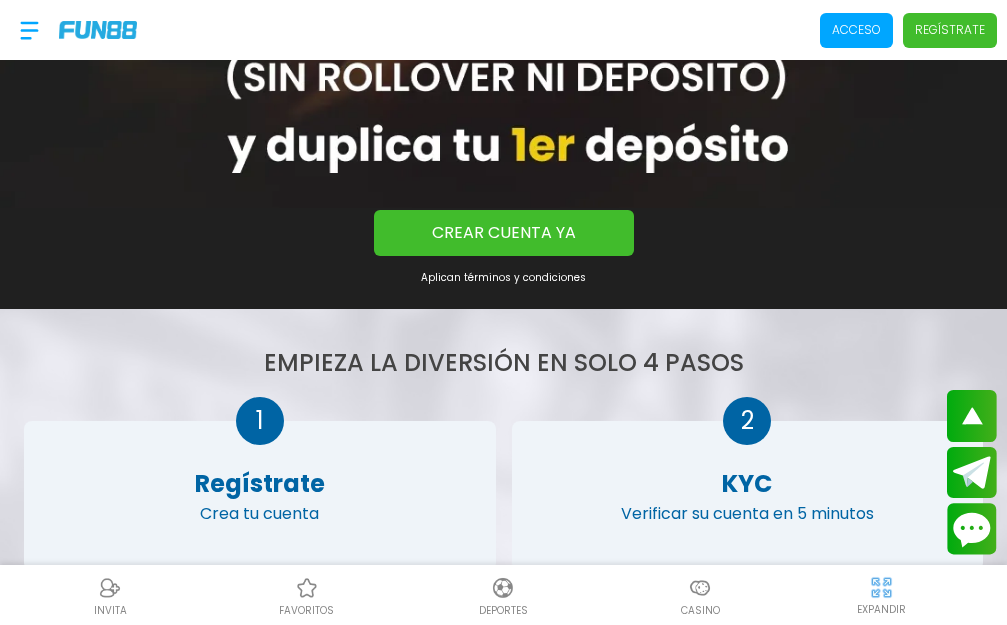 click on "CREAR CUENTA YA" at bounding box center [504, 233] 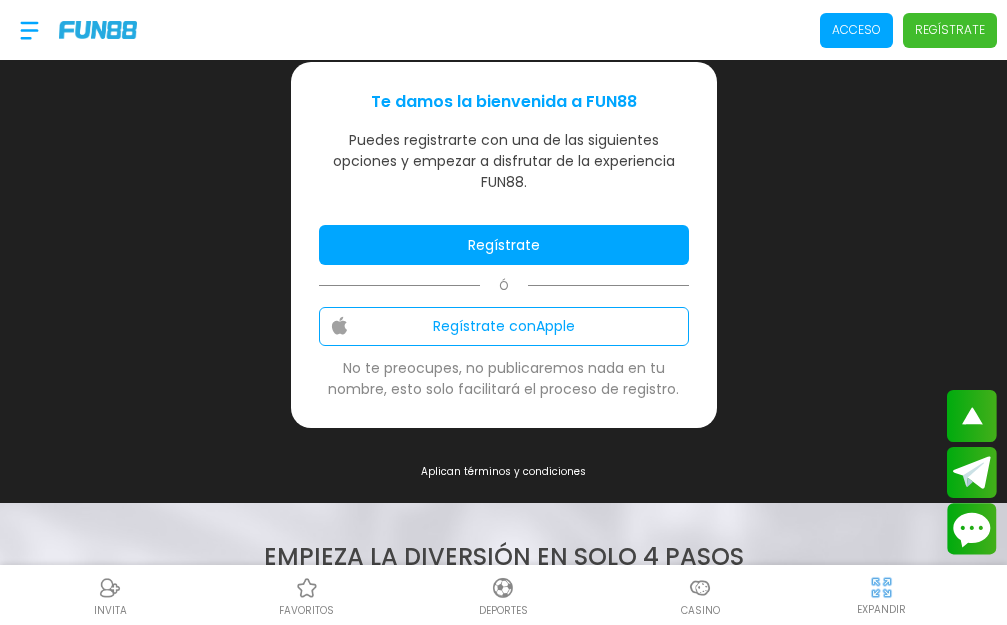 scroll, scrollTop: 1100, scrollLeft: 0, axis: vertical 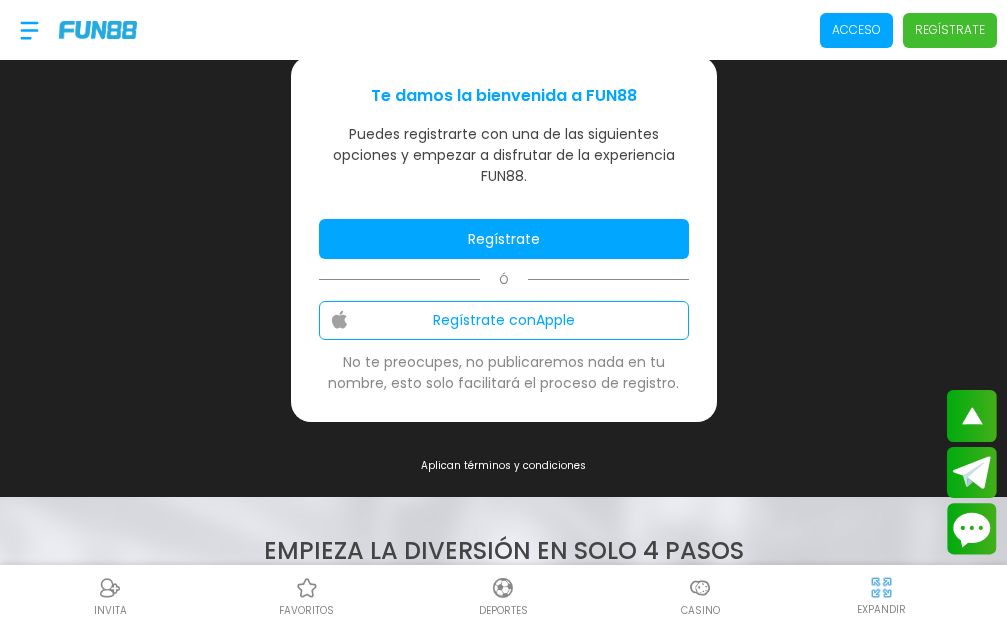 click on "Regístrate" at bounding box center [504, 239] 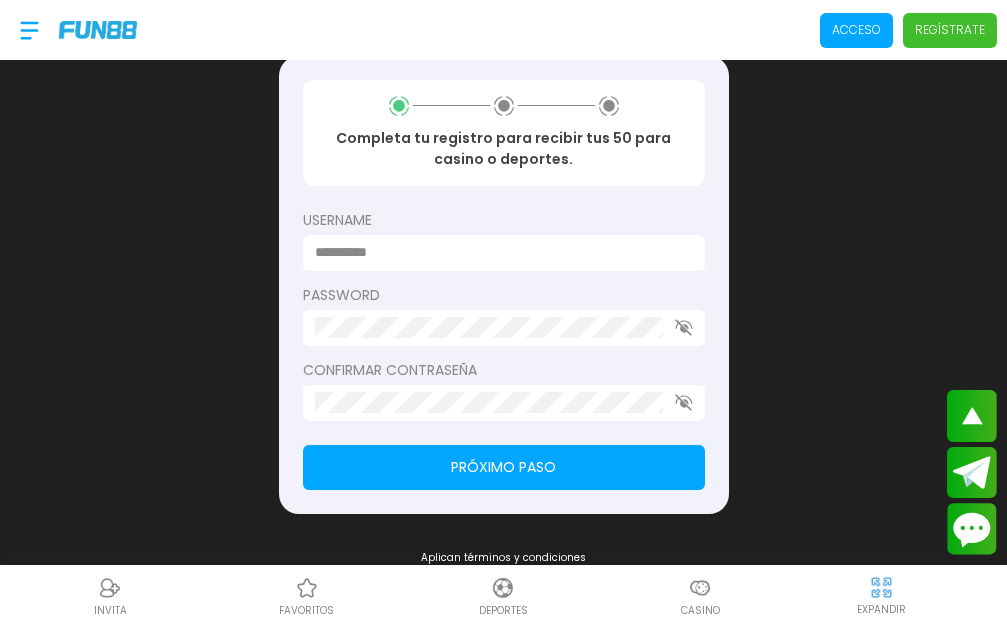 click at bounding box center [498, 252] 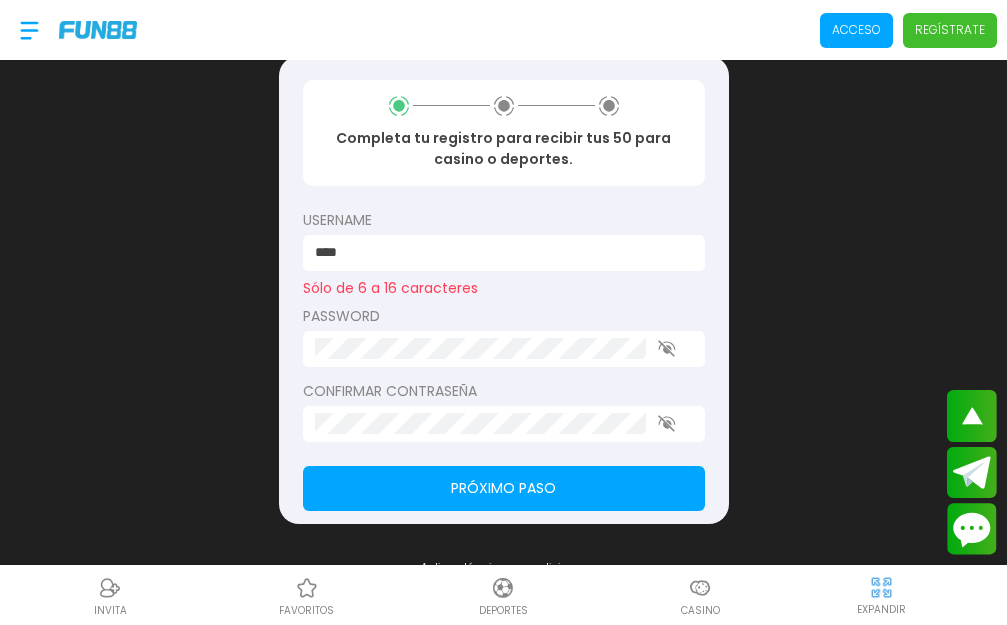click on "Próximo paso" at bounding box center [504, 488] 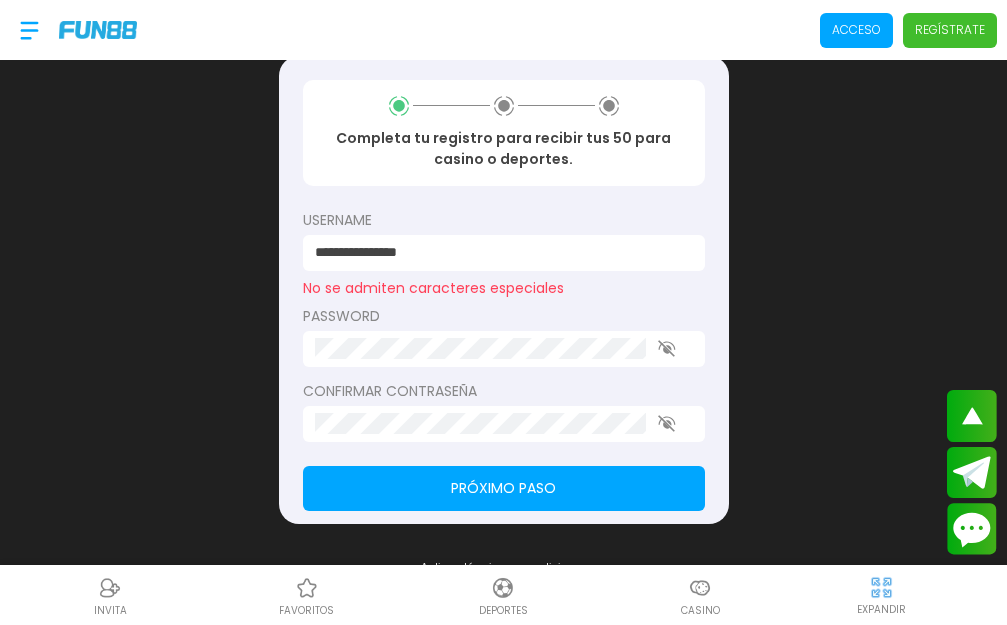 click at bounding box center (504, 349) 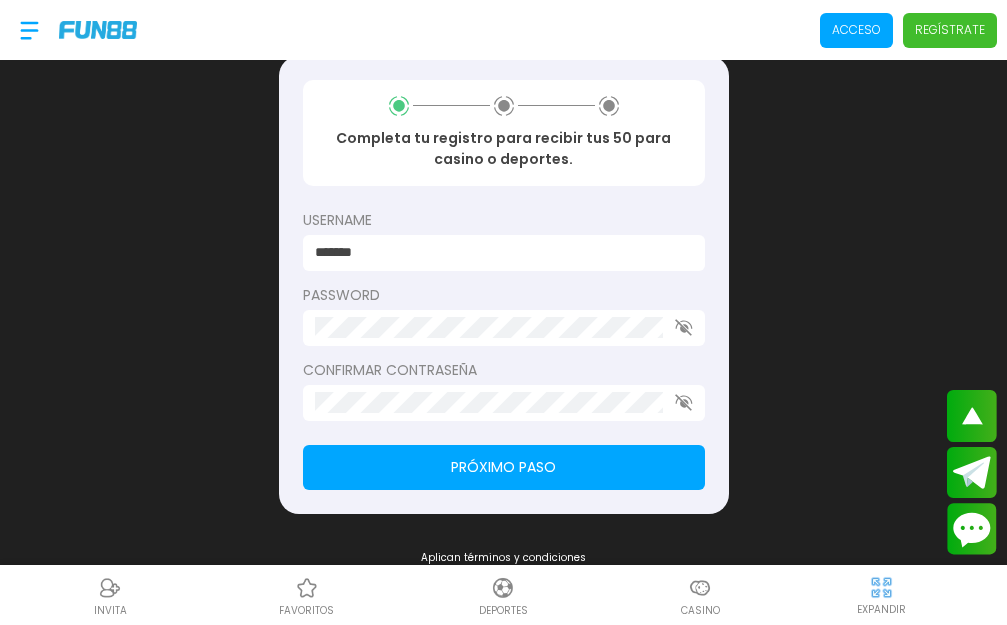 click 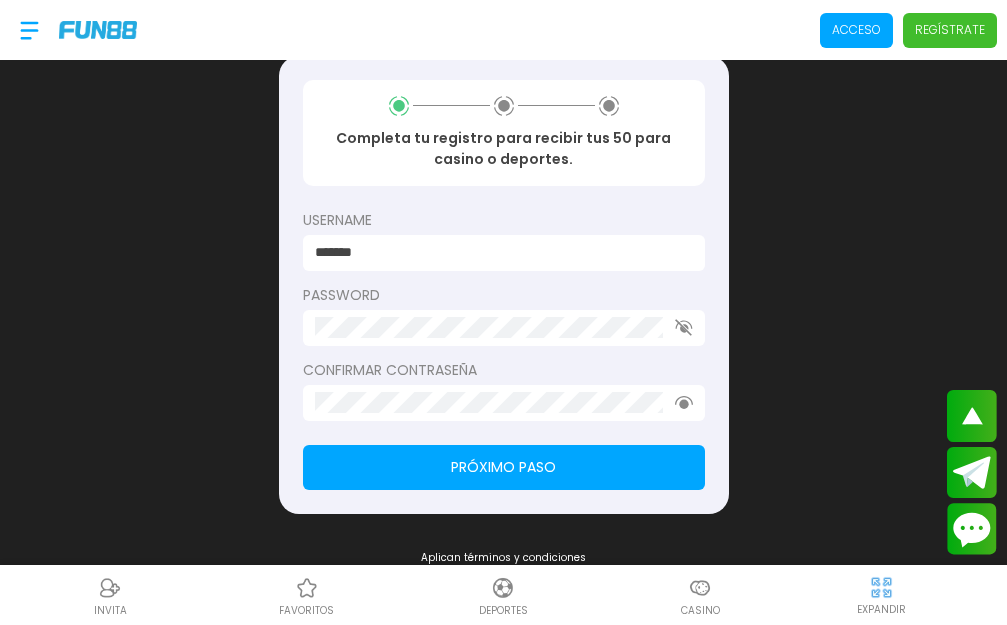 click at bounding box center (504, 403) 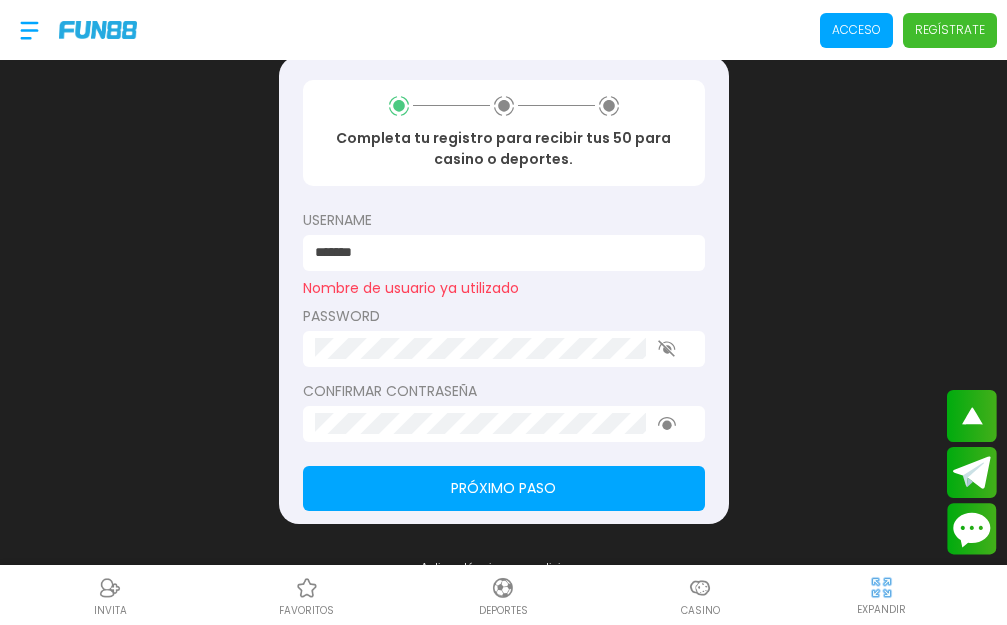 click on "Nombre de usuario ya utilizado" at bounding box center [504, 288] 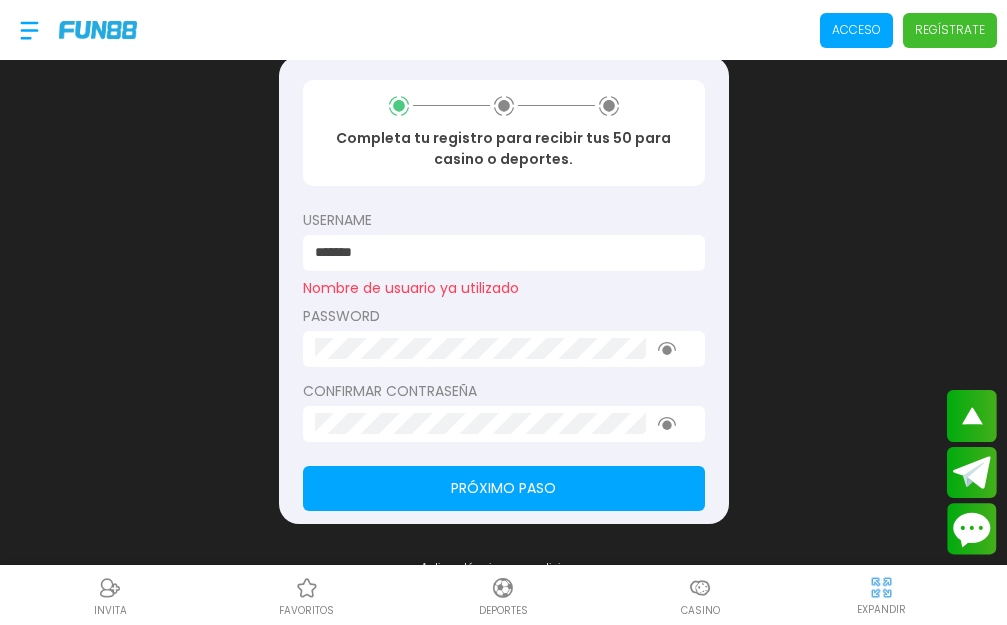 click on "Nombre de usuario ya utilizado" at bounding box center [504, 288] 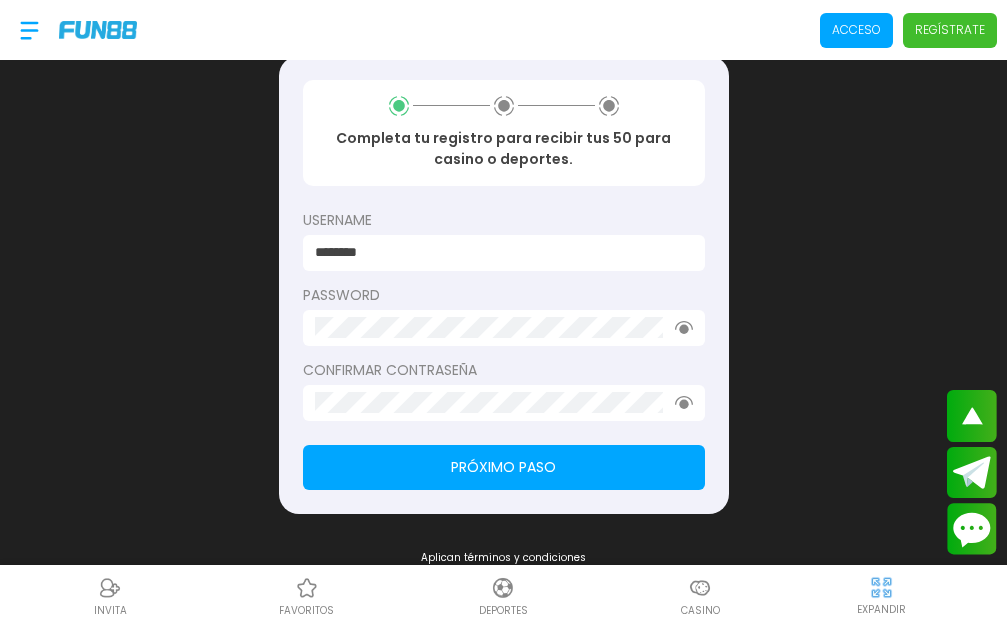 type on "********" 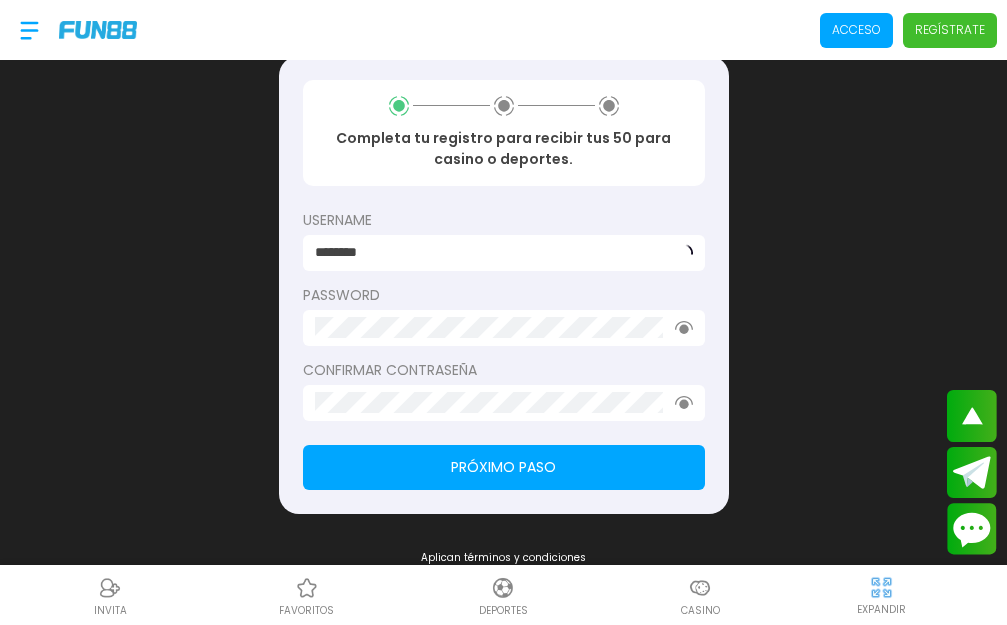 click at bounding box center [504, 328] 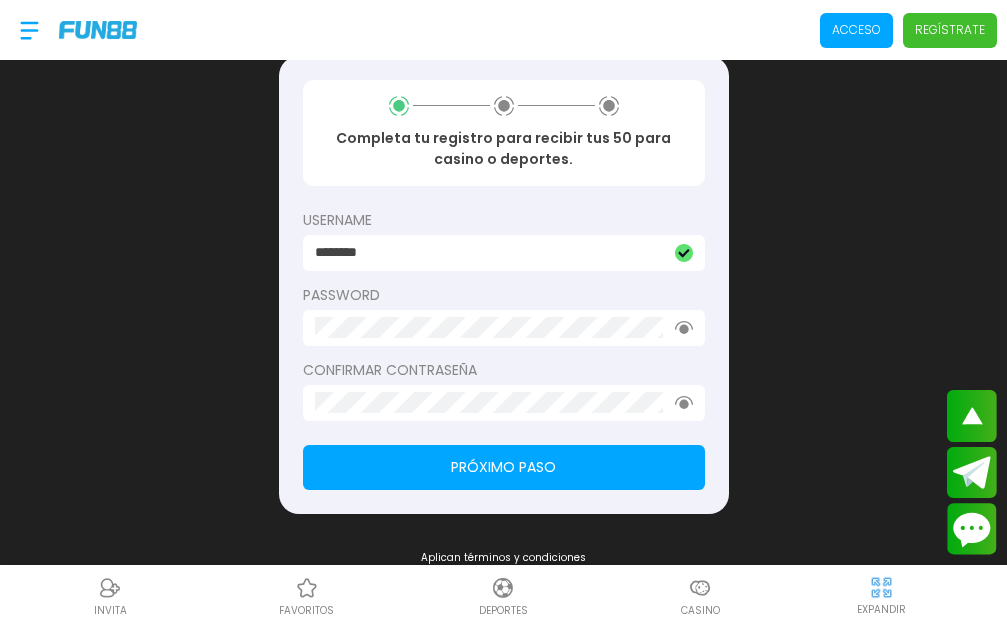 click on "Confirmar contraseña" at bounding box center (504, 370) 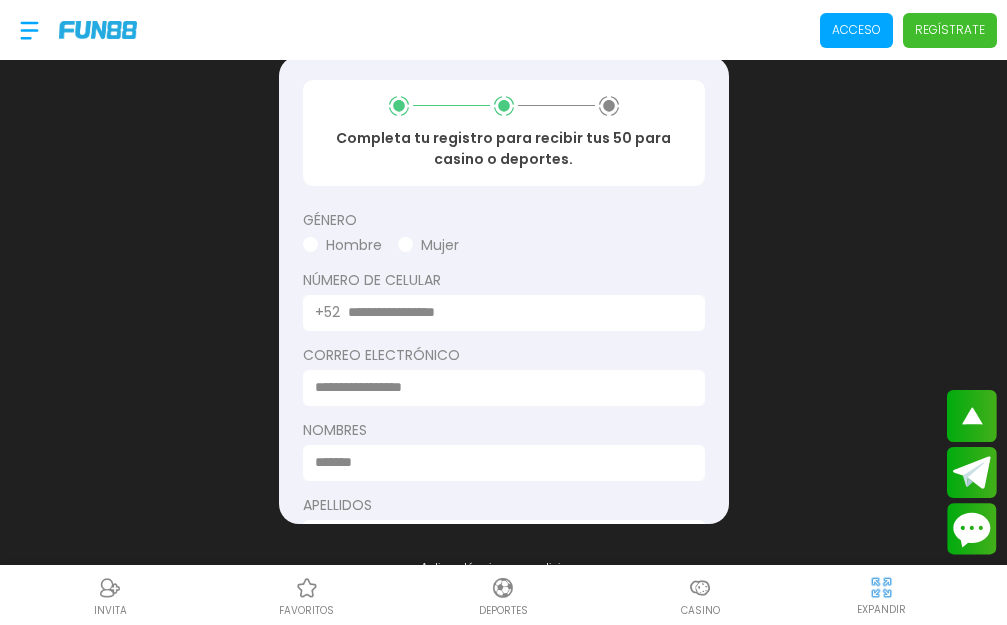 click at bounding box center (514, 312) 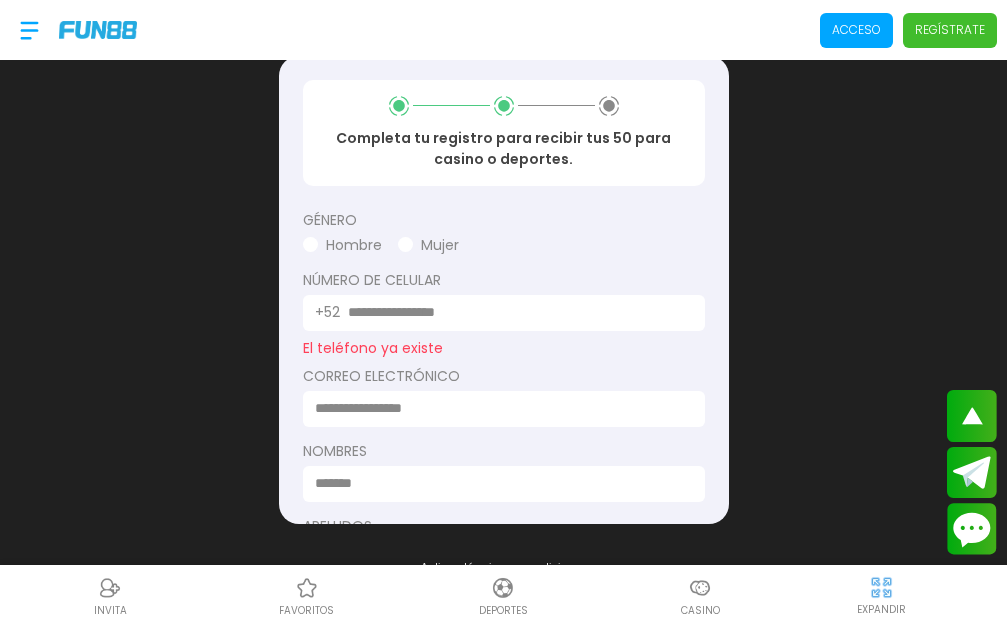 type on "**********" 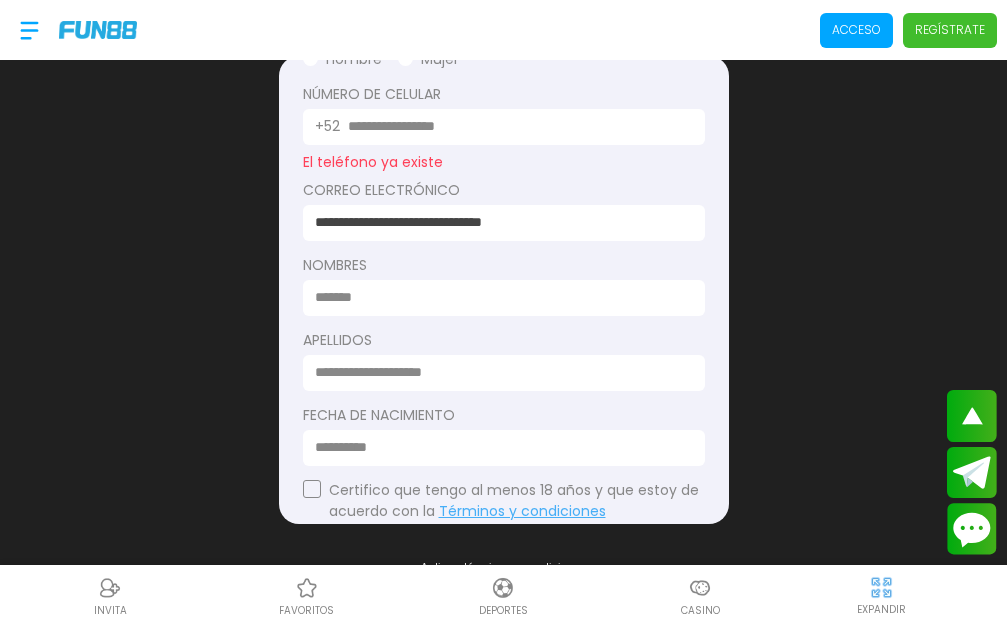 scroll, scrollTop: 200, scrollLeft: 0, axis: vertical 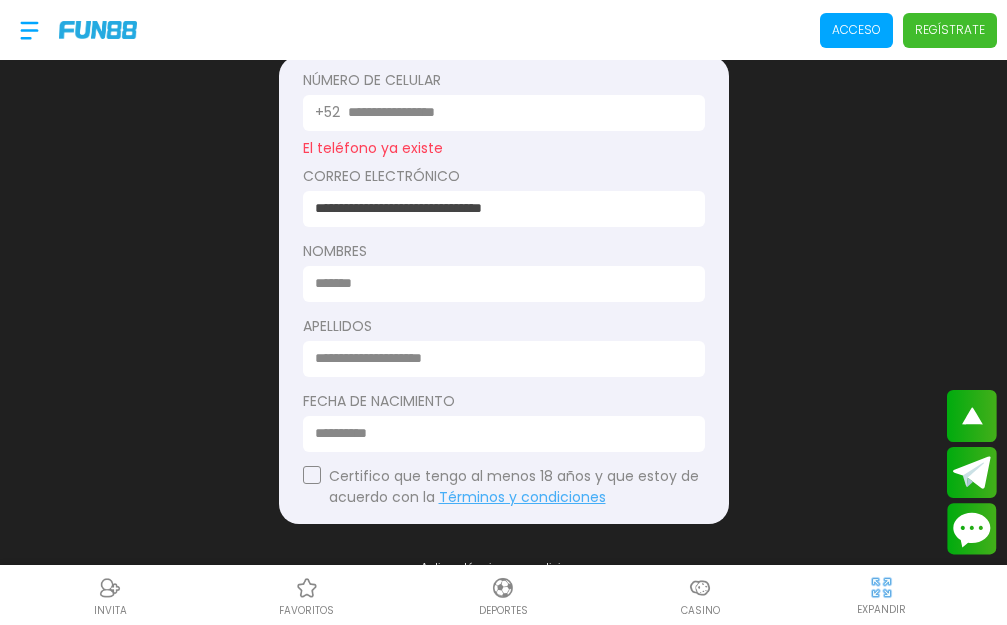 click at bounding box center [498, 283] 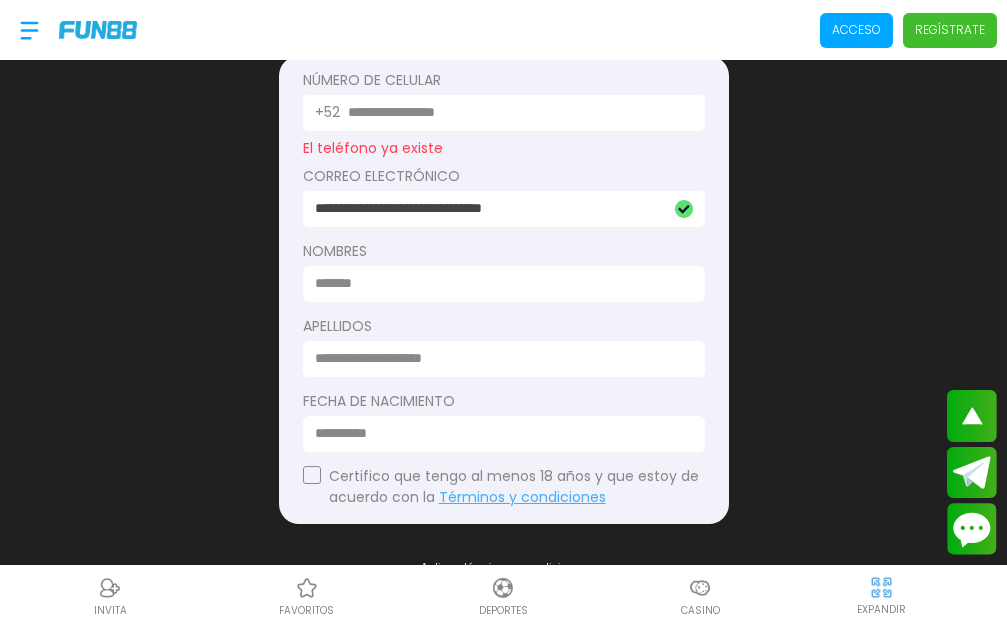 type on "**********" 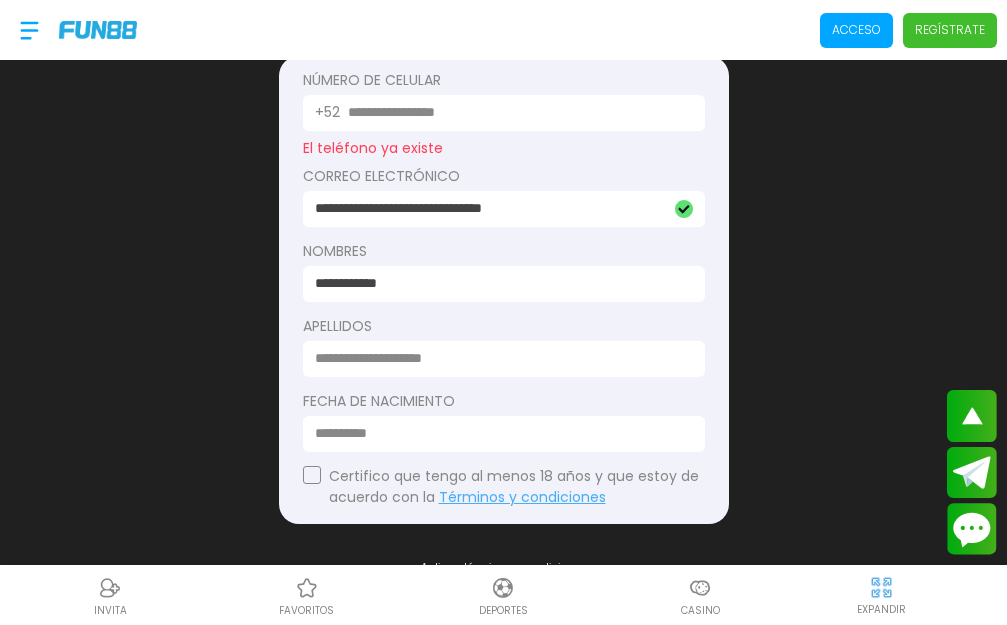 click at bounding box center [498, 358] 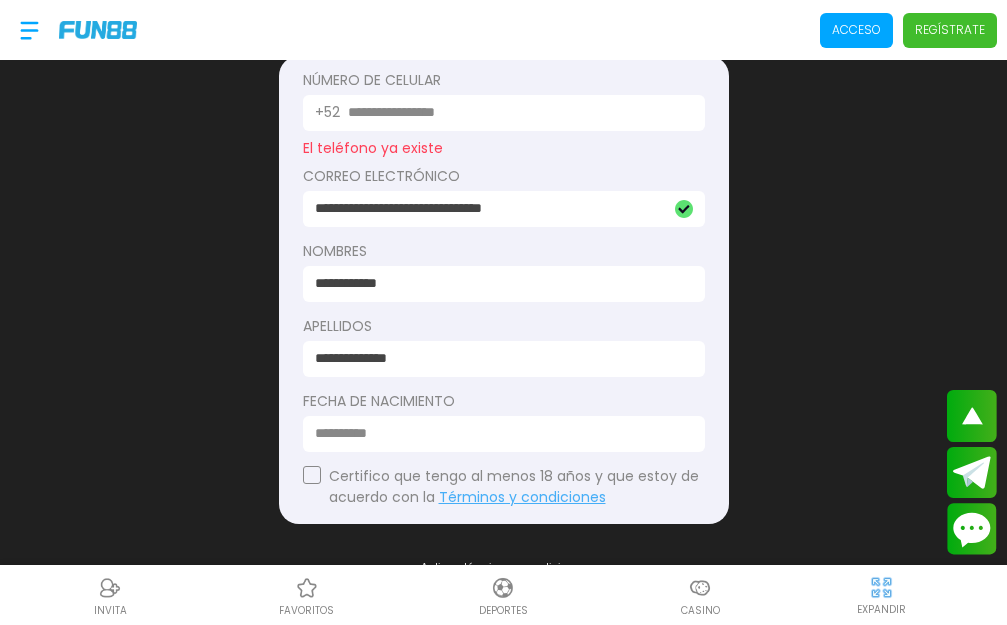 click at bounding box center (498, 433) 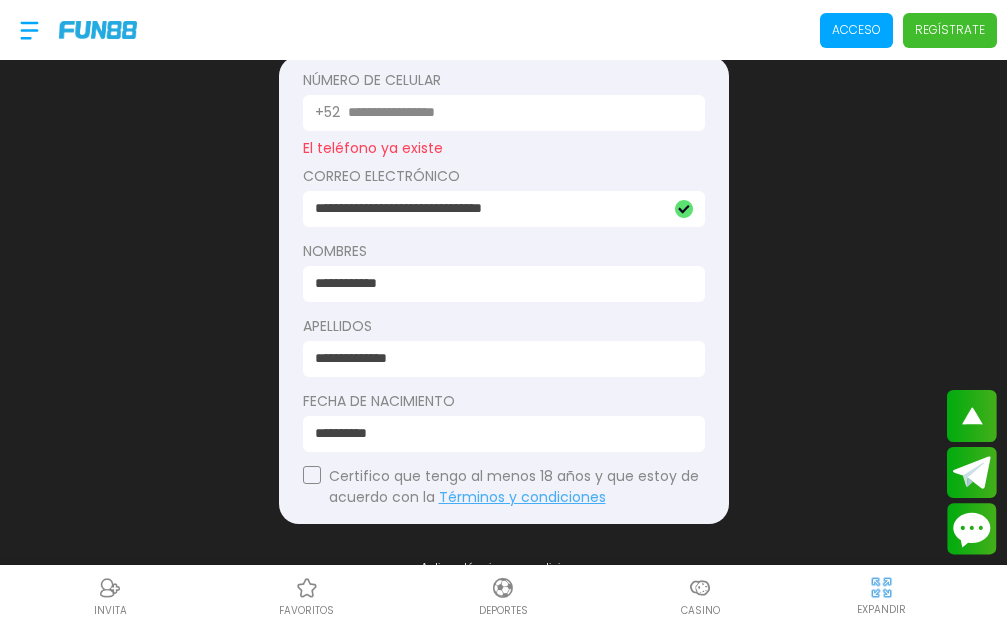 type on "**********" 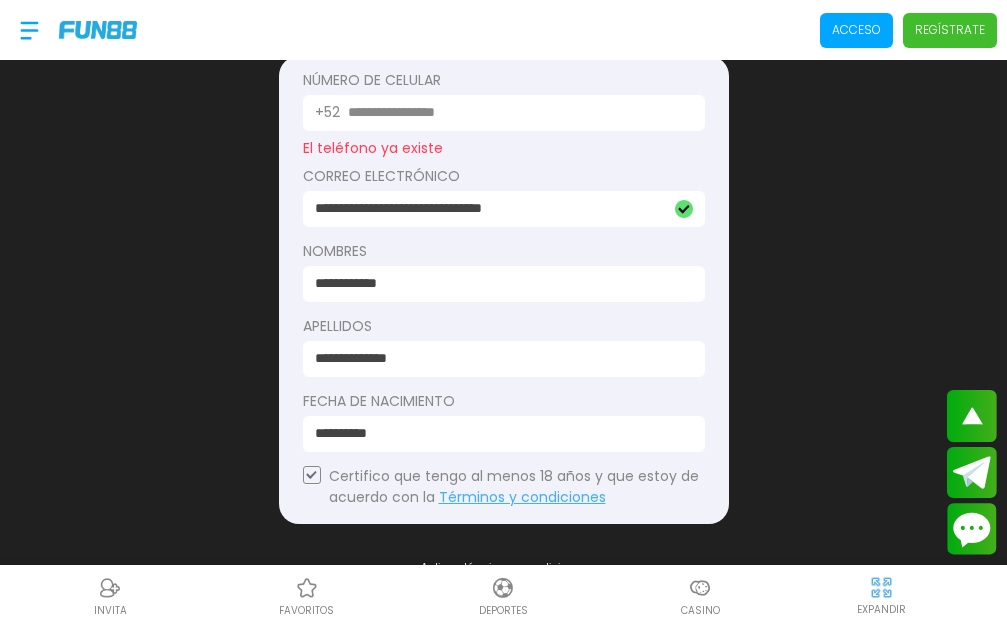 scroll, scrollTop: 276, scrollLeft: 0, axis: vertical 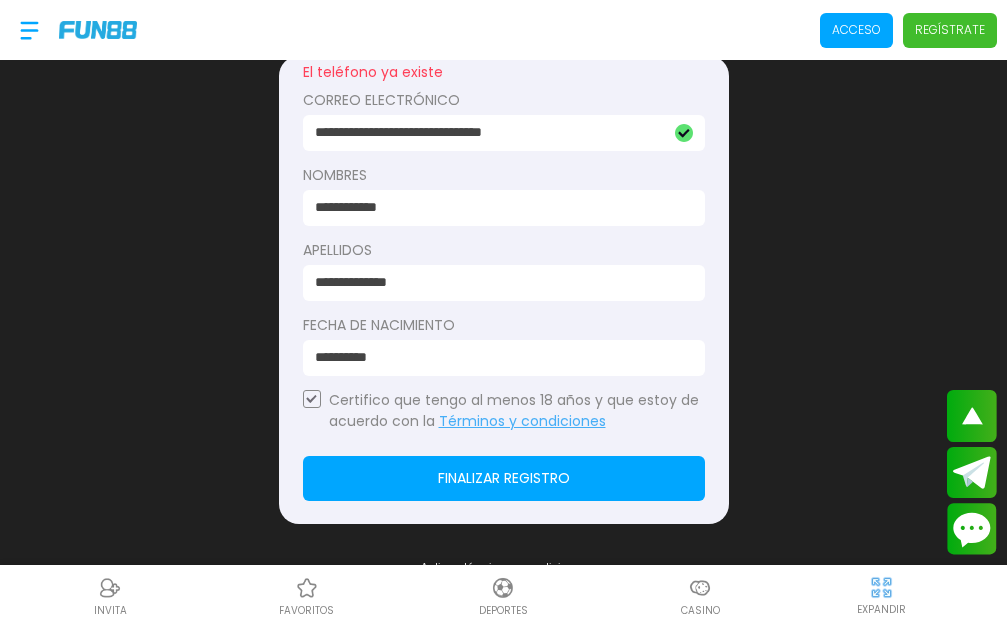 click on "Finalizar registro" 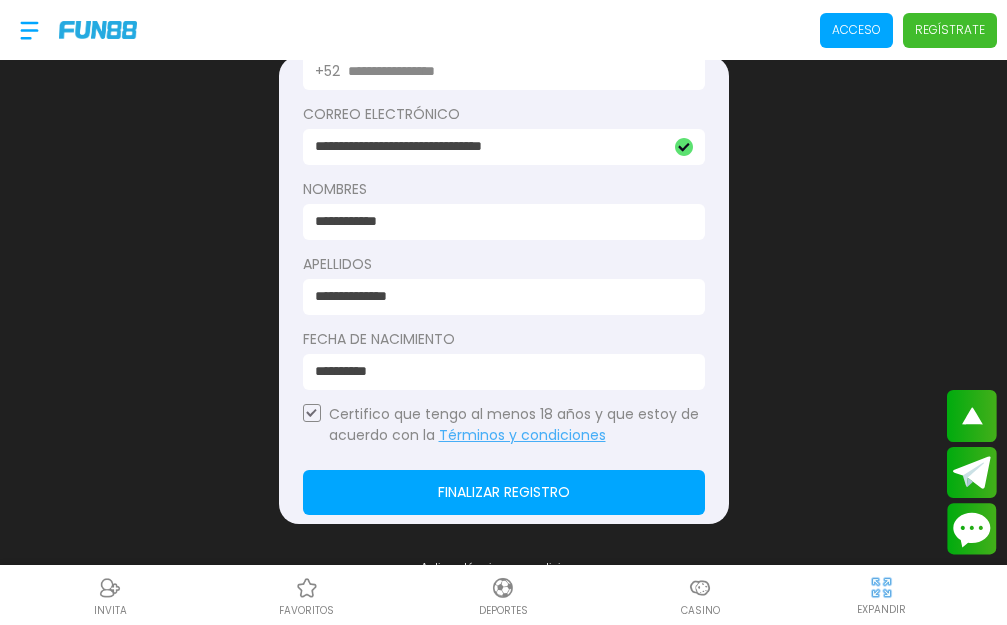 scroll, scrollTop: 290, scrollLeft: 0, axis: vertical 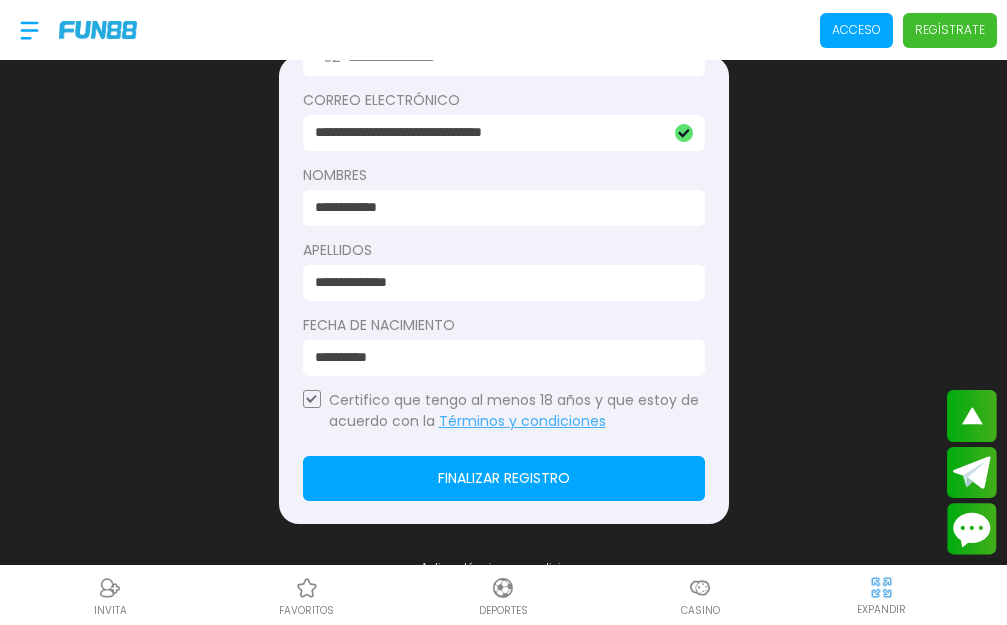 click on "Finalizar registro" at bounding box center (504, 478) 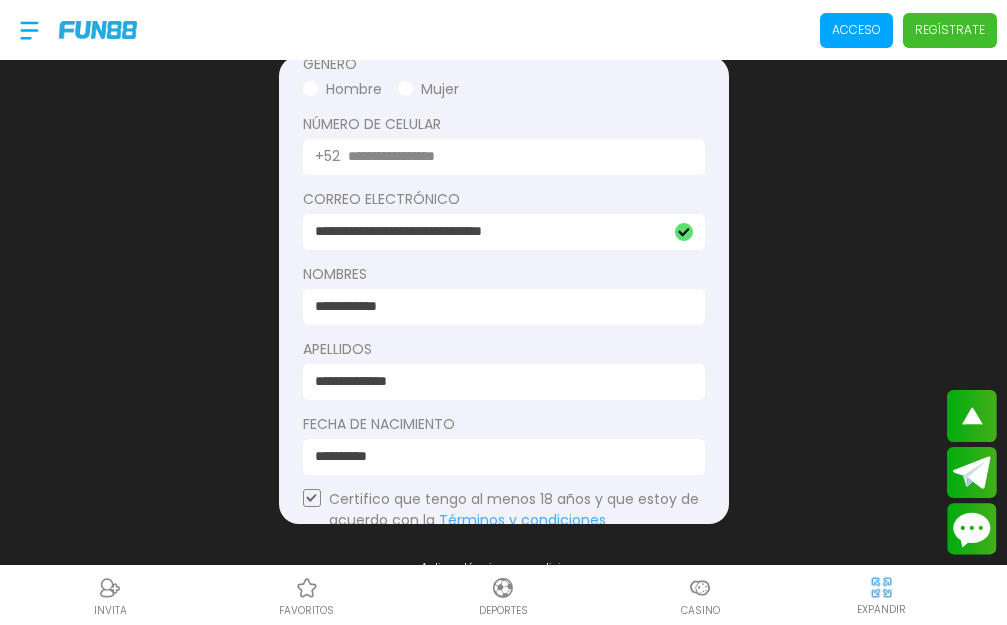scroll, scrollTop: 190, scrollLeft: 0, axis: vertical 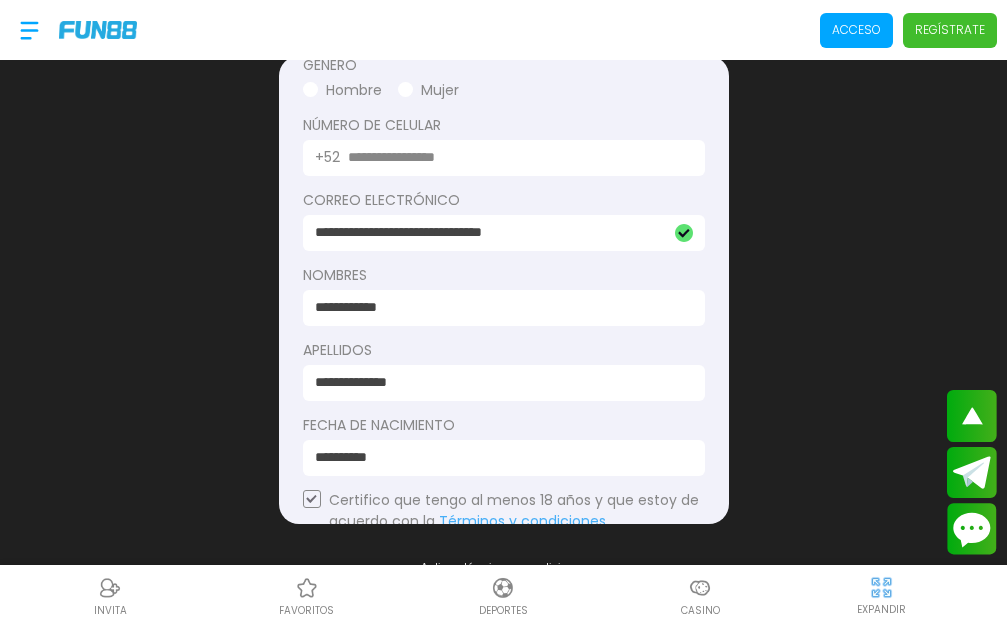 click on "Hombre" at bounding box center [342, 90] 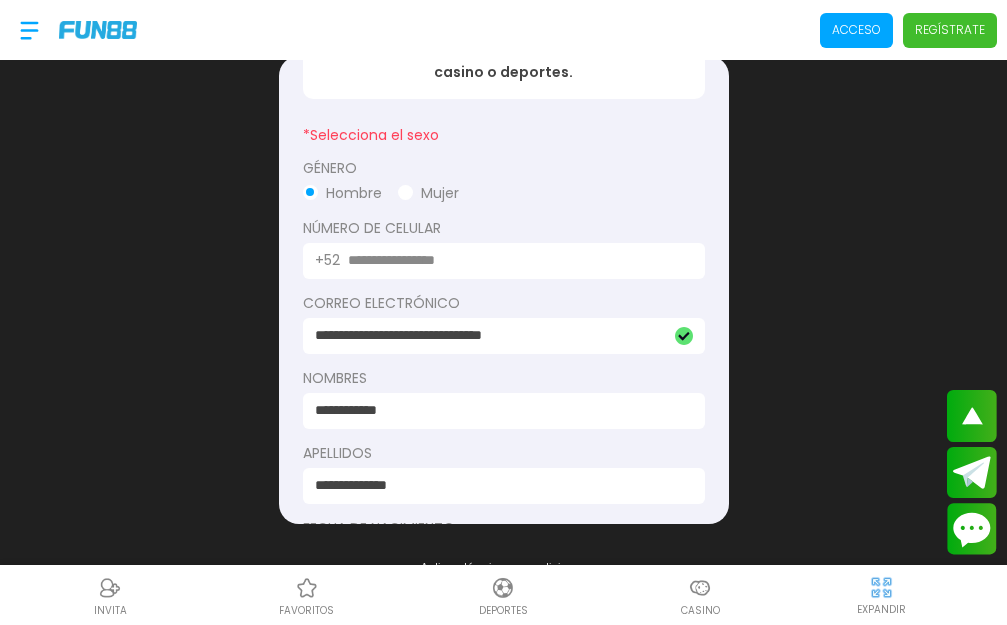 scroll, scrollTop: 100, scrollLeft: 0, axis: vertical 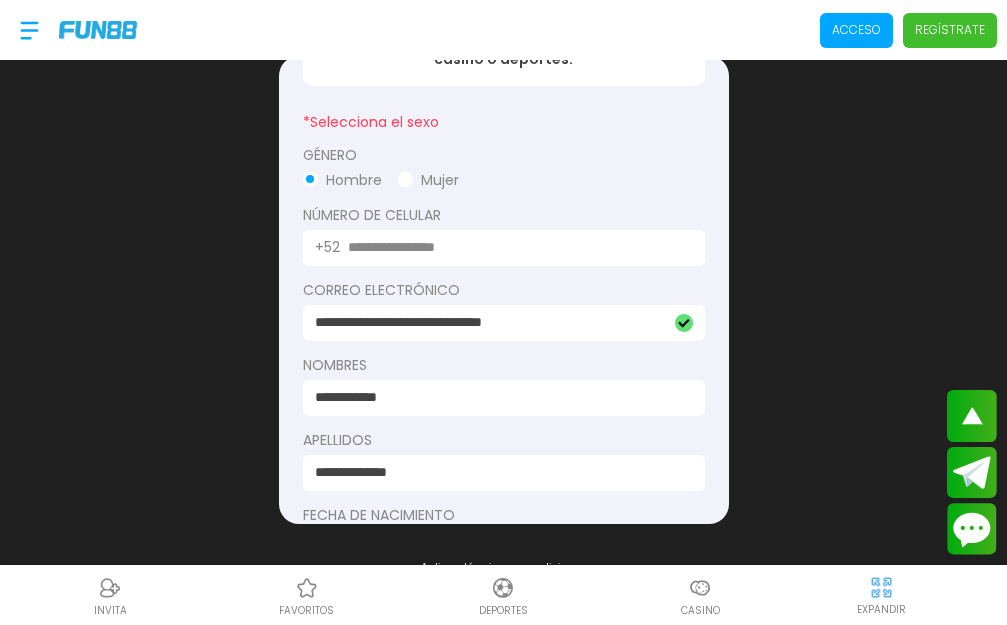 click on "Hombre" at bounding box center (342, 180) 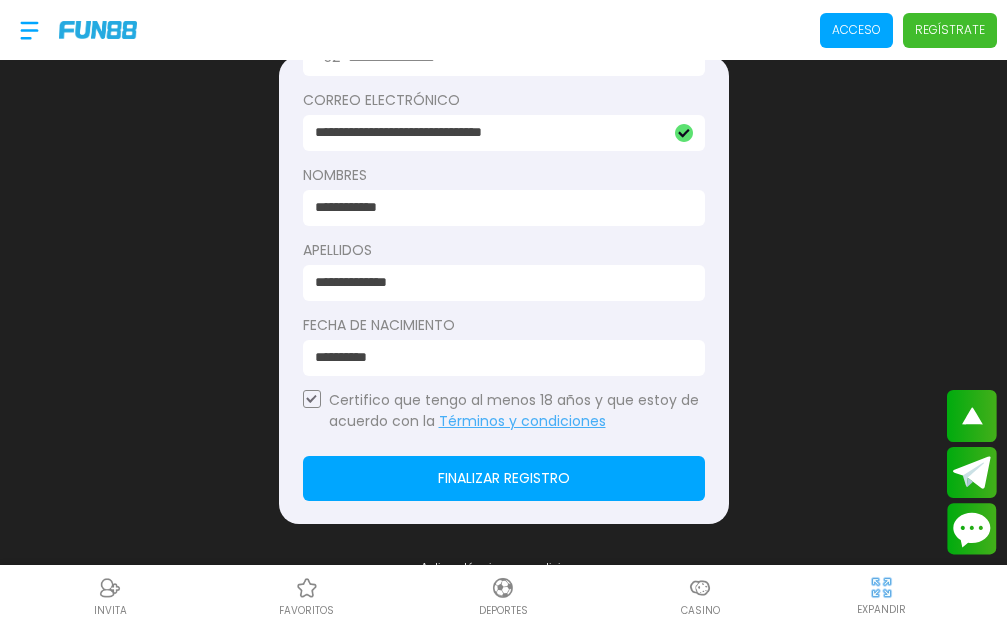 click 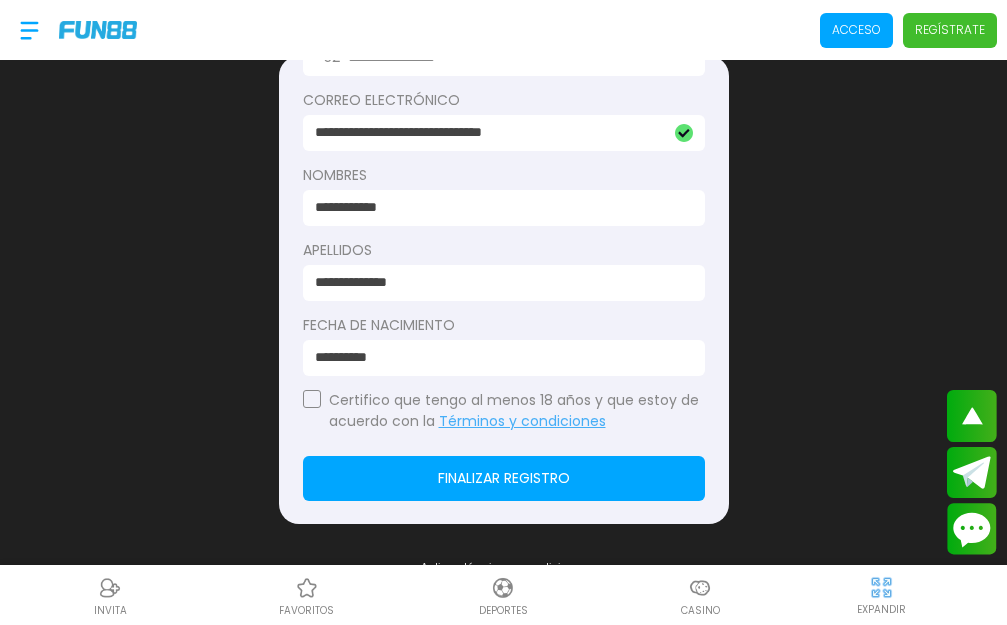 click at bounding box center [312, 399] 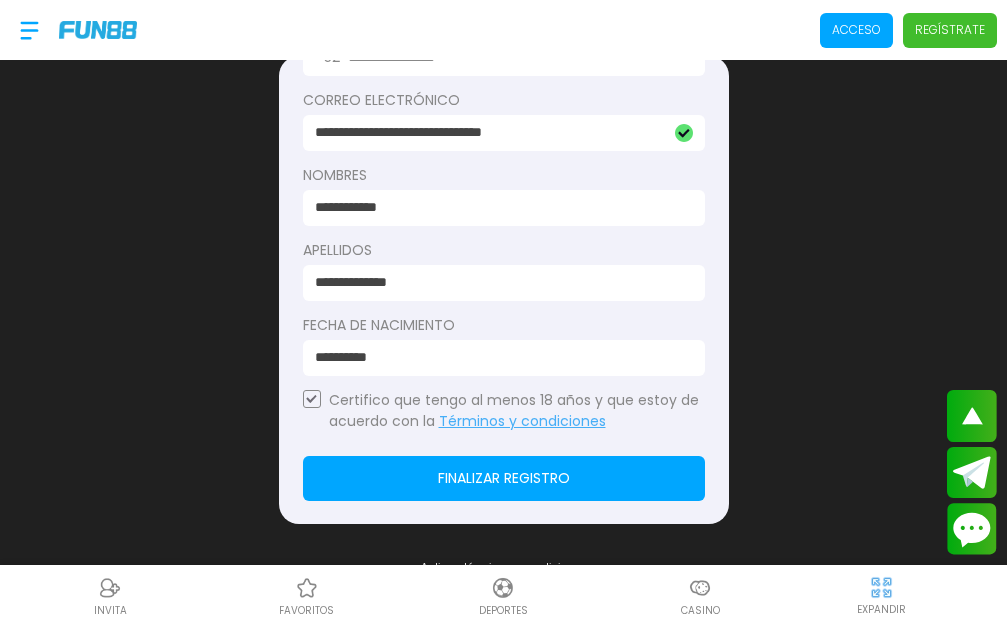 click 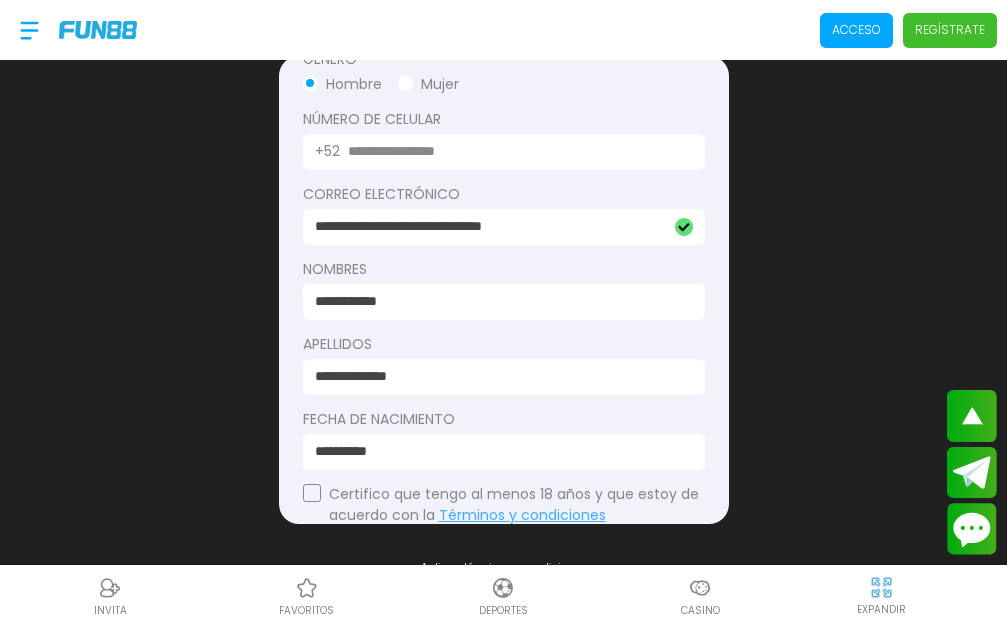scroll, scrollTop: 0, scrollLeft: 0, axis: both 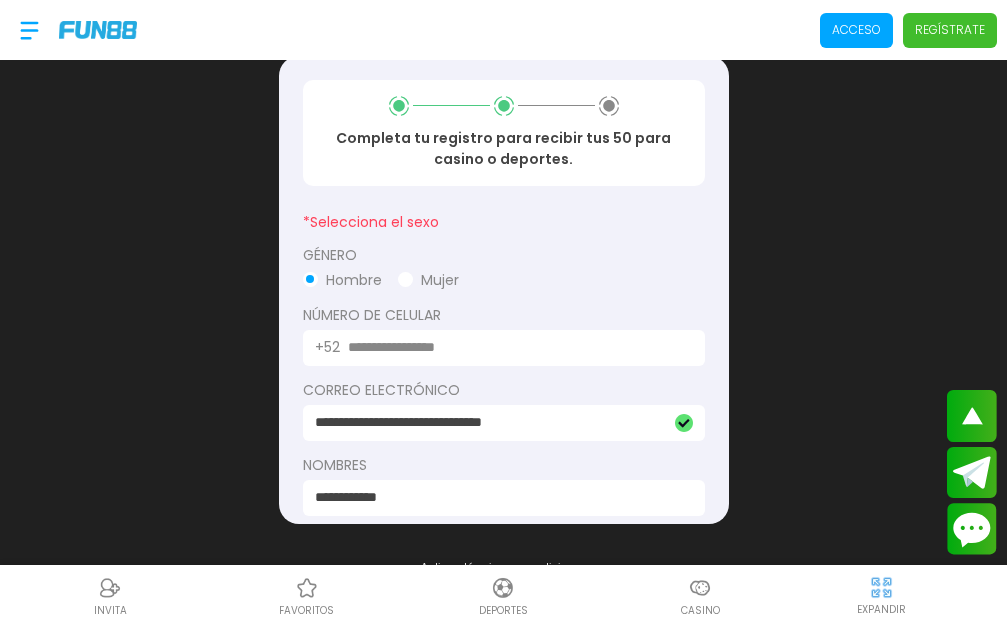 click on "Hombre" at bounding box center [342, 280] 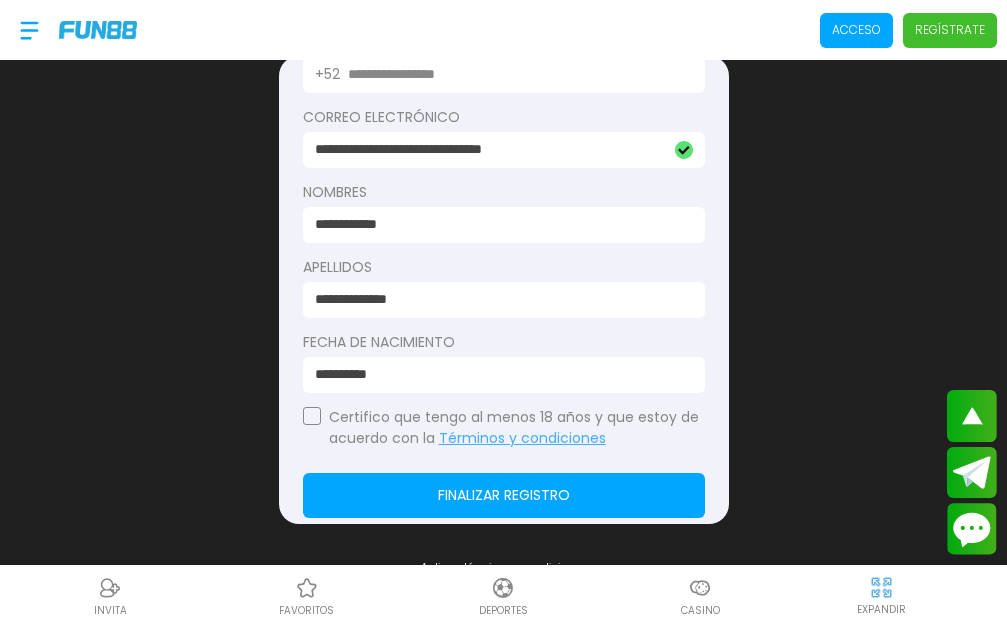 scroll, scrollTop: 290, scrollLeft: 0, axis: vertical 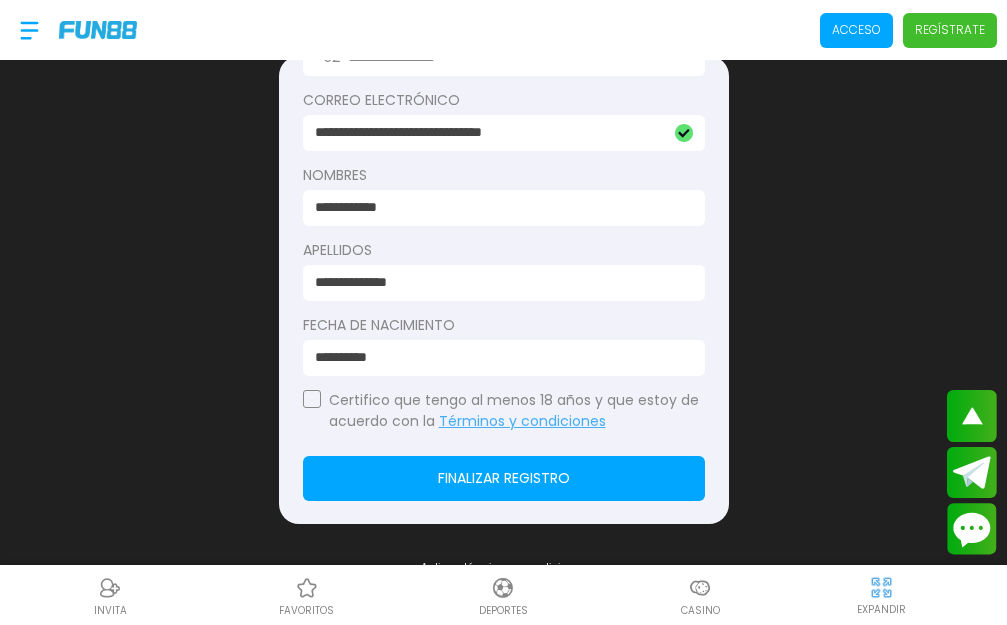 click at bounding box center (312, 399) 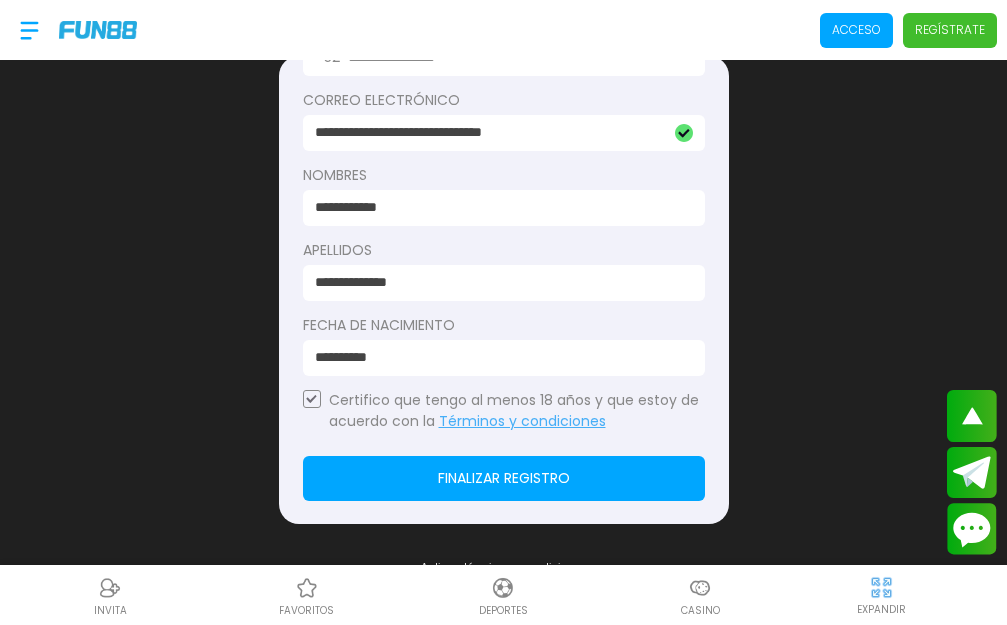 click on "Finalizar registro" at bounding box center [504, 478] 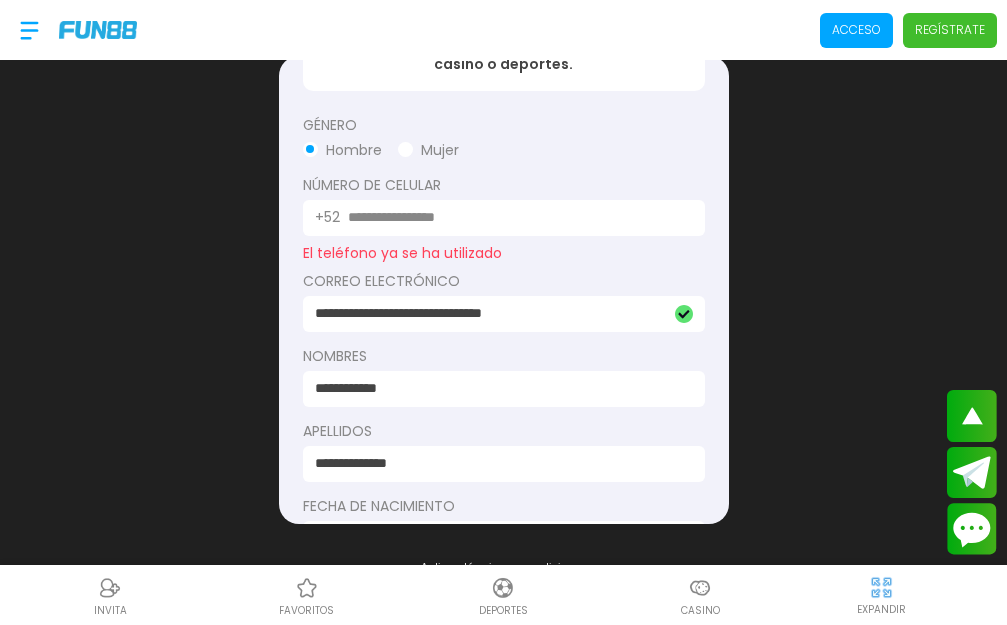 scroll, scrollTop: 0, scrollLeft: 0, axis: both 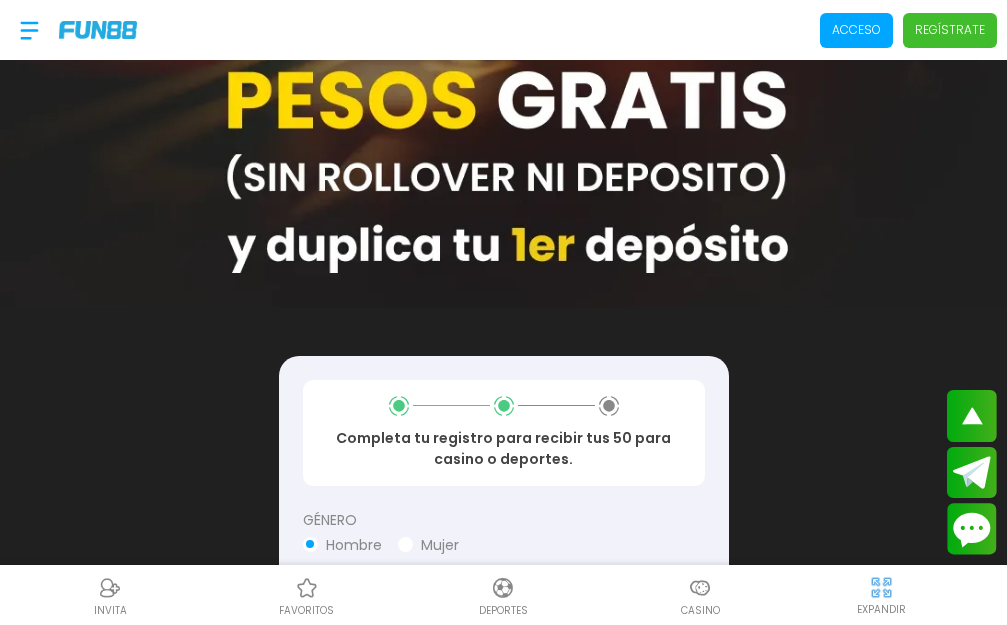 click 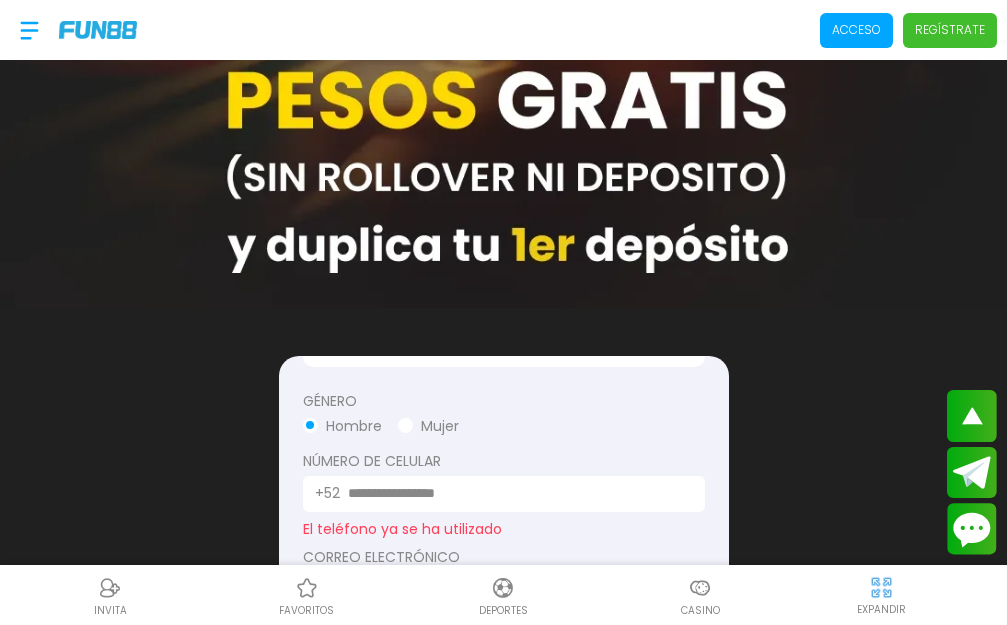 scroll, scrollTop: 0, scrollLeft: 0, axis: both 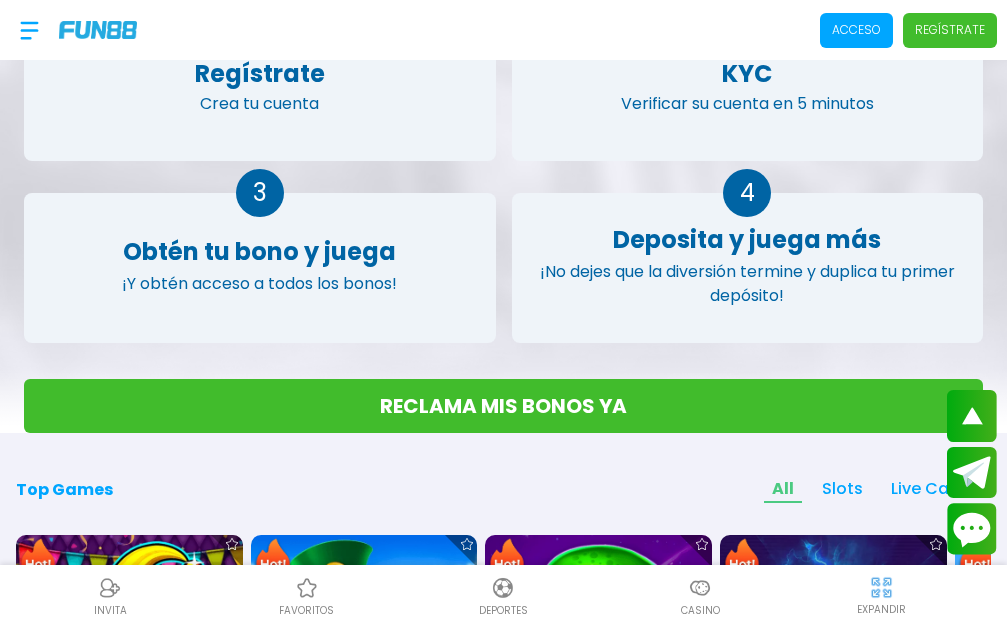 click on "RECLAMA MIS BONOS YA" at bounding box center [503, 406] 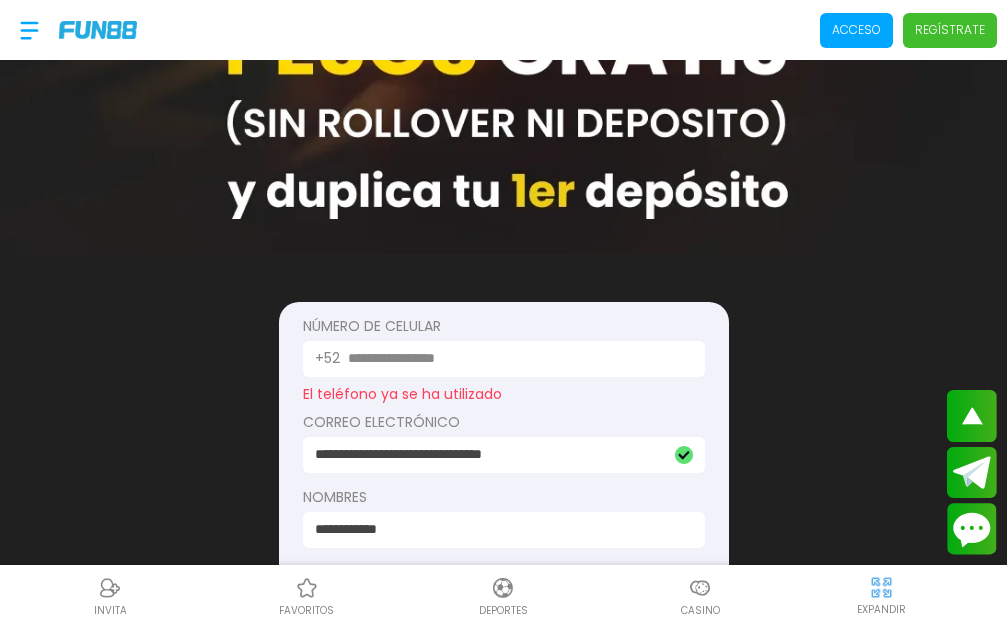 scroll, scrollTop: 860, scrollLeft: 0, axis: vertical 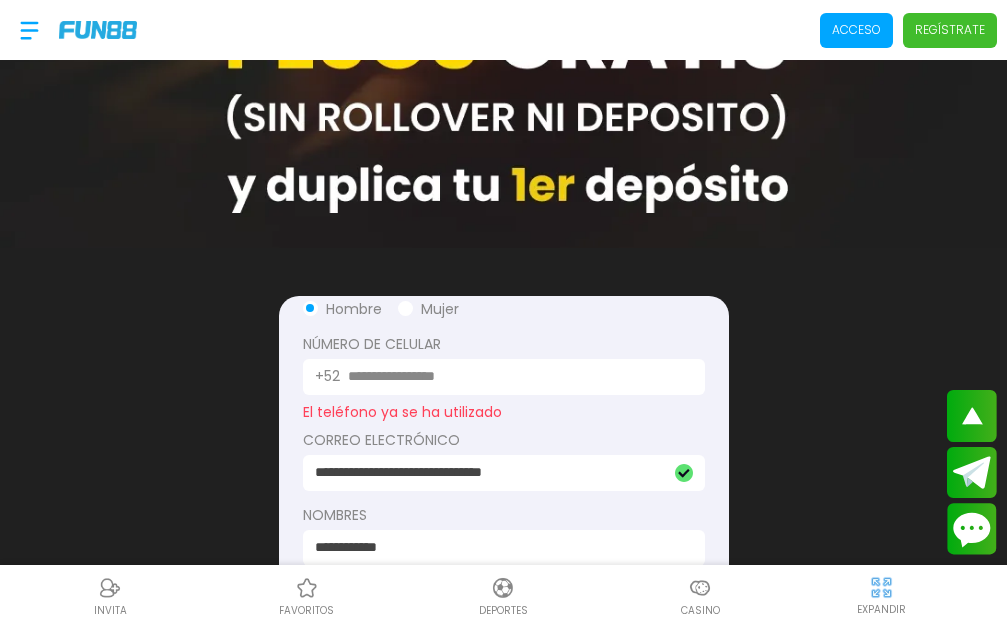 click on "Número De Celular" at bounding box center (504, 344) 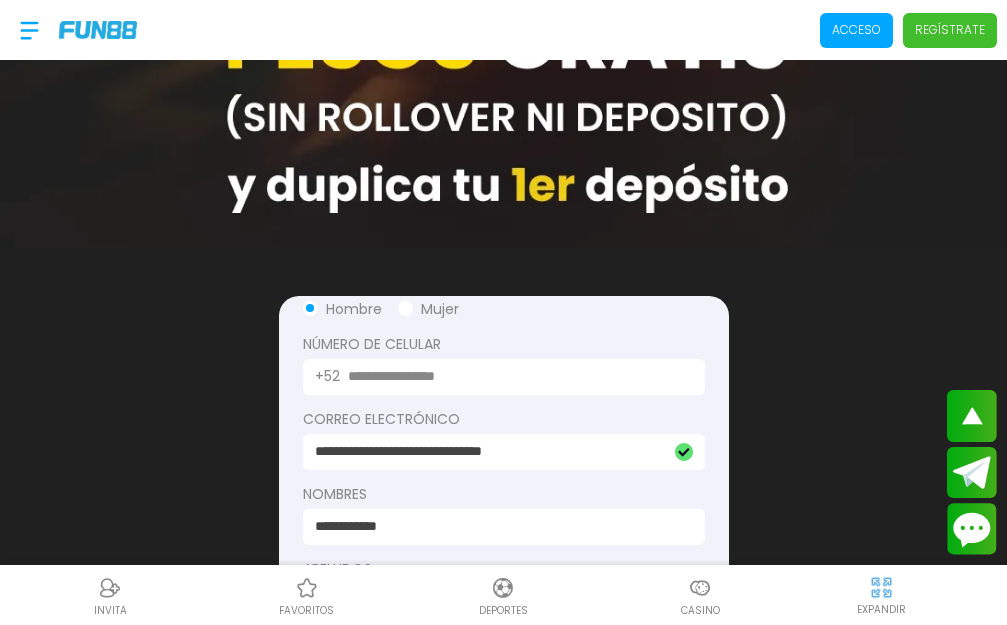 type on "**********" 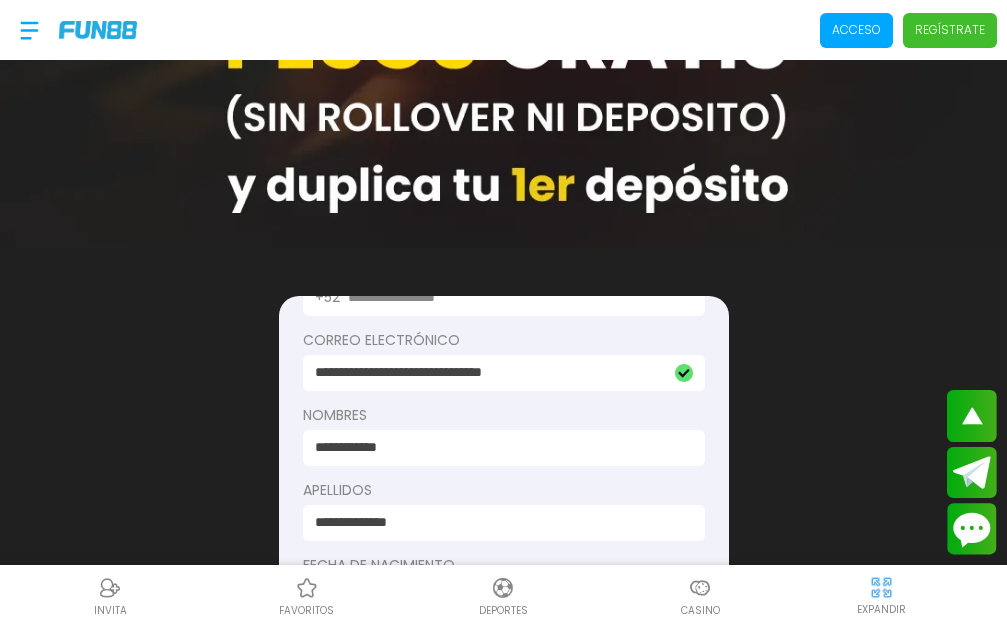 scroll, scrollTop: 0, scrollLeft: 0, axis: both 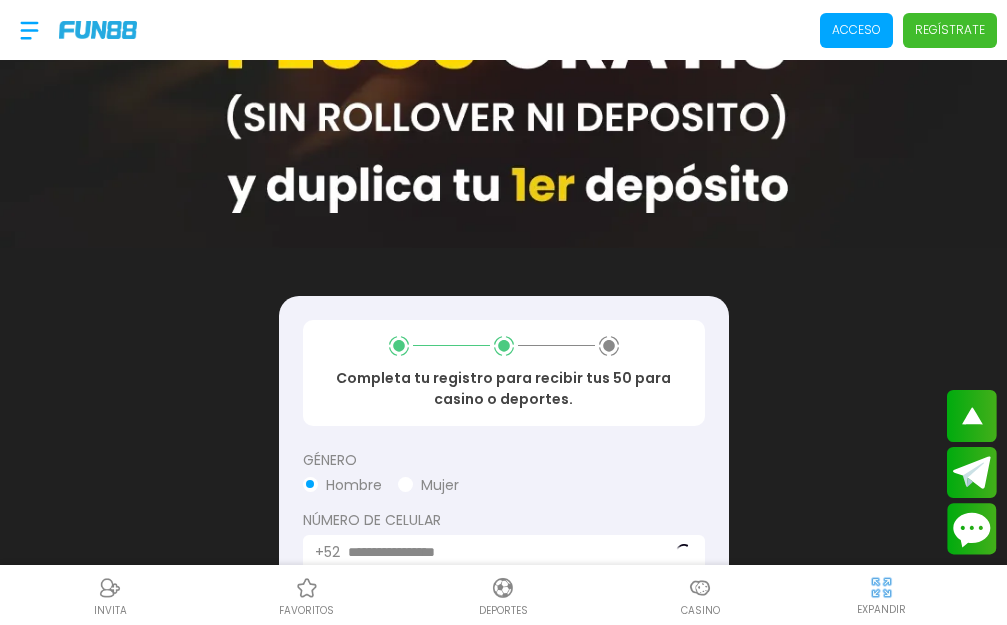 click on "Hombre" at bounding box center (342, 485) 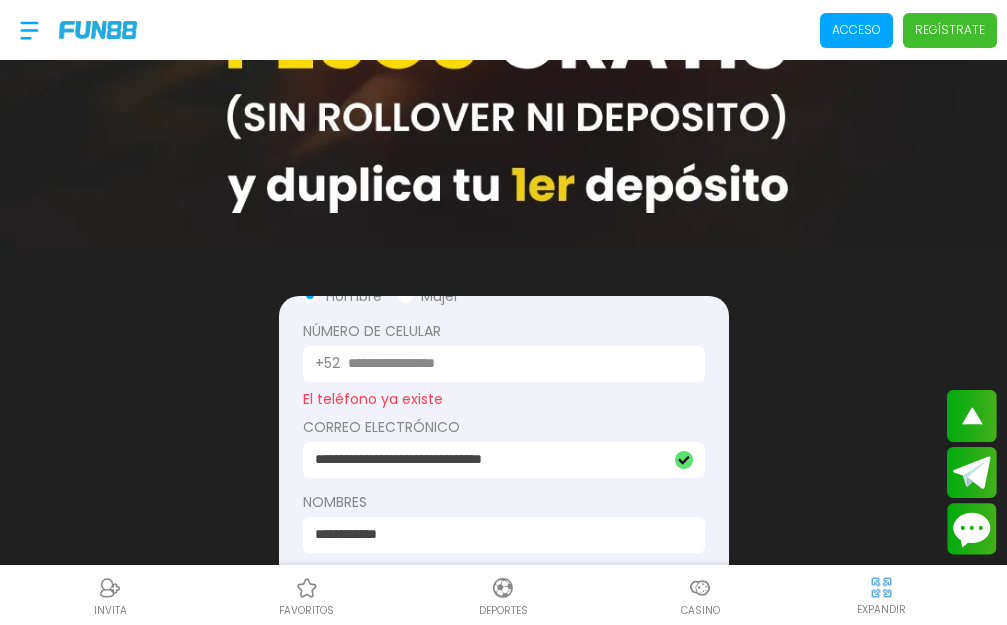 scroll, scrollTop: 276, scrollLeft: 0, axis: vertical 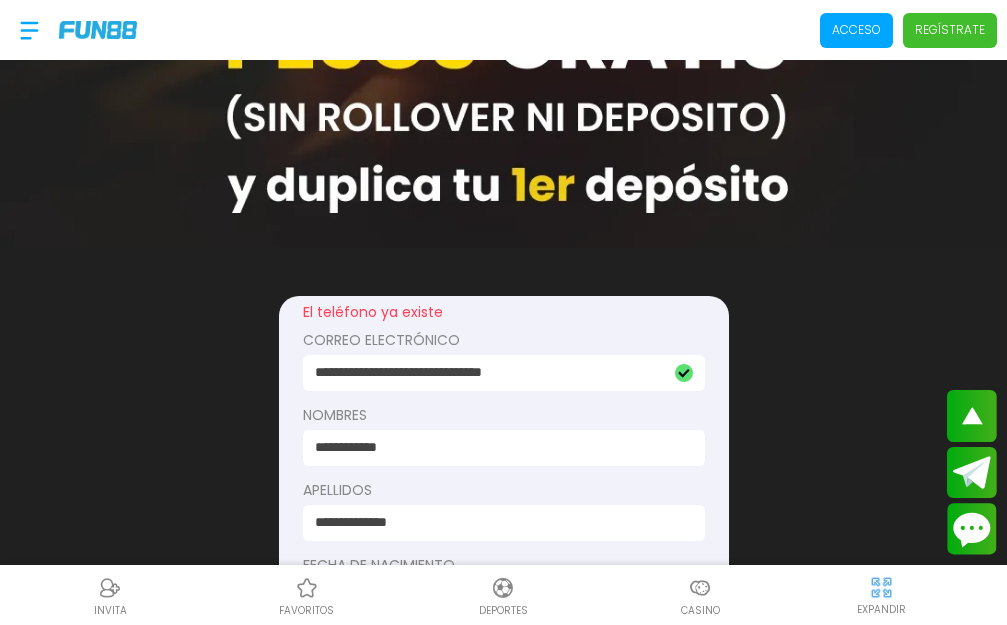 click on "**********" at bounding box center [489, 372] 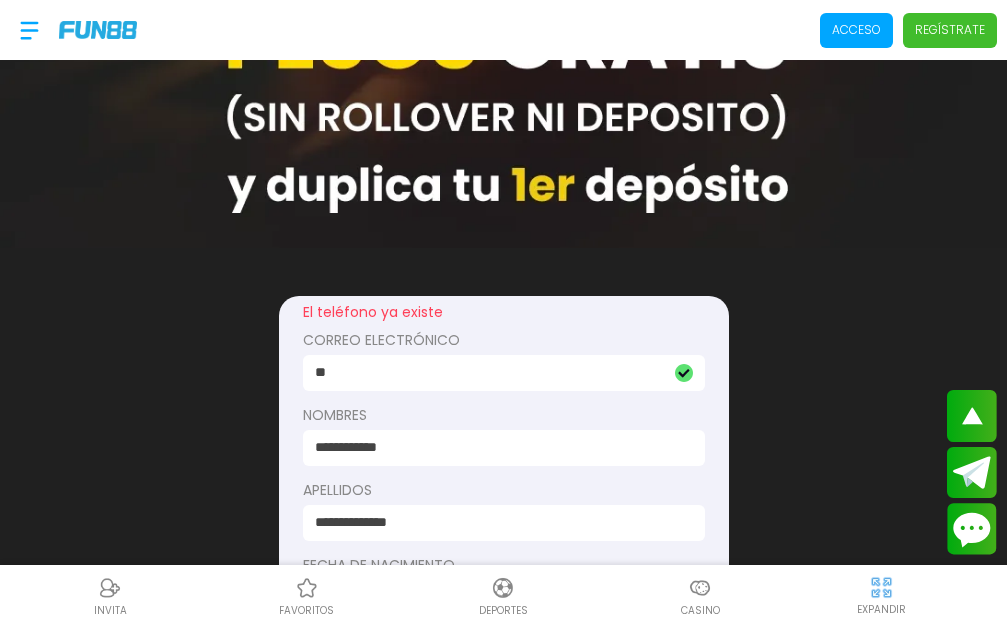 type on "*" 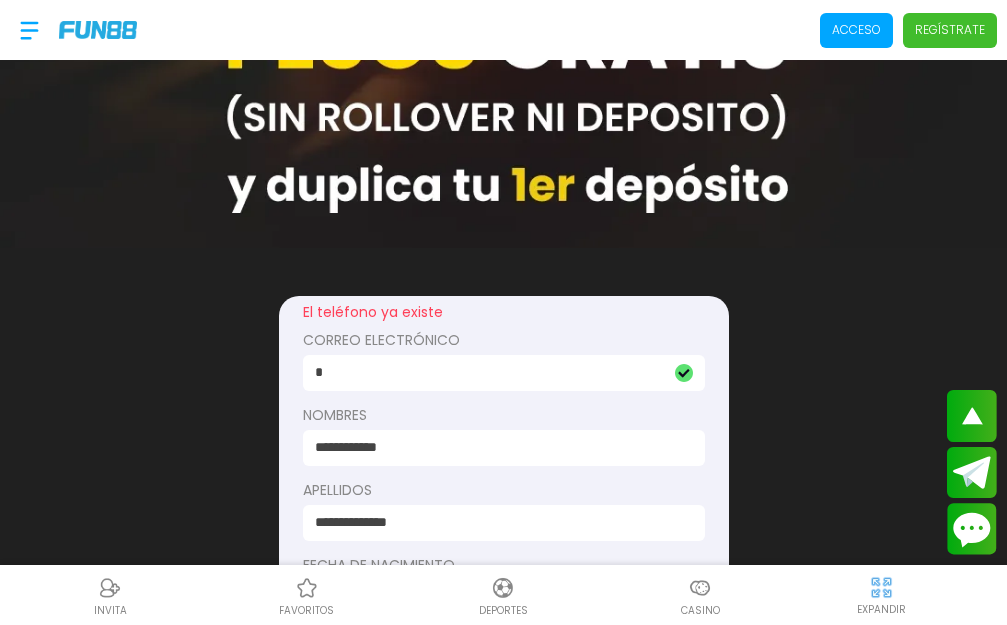 type on "**********" 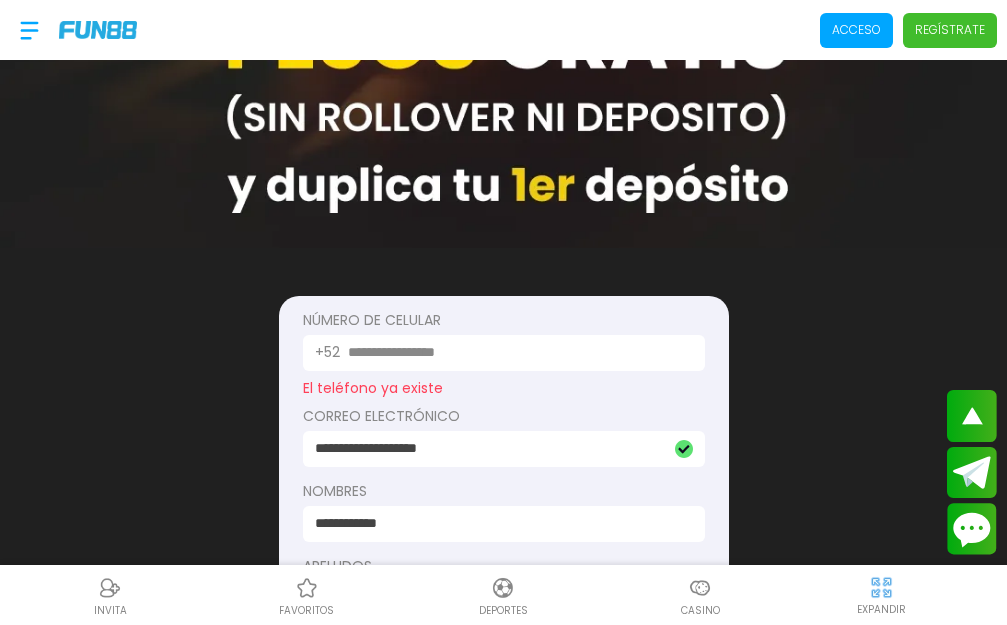 scroll, scrollTop: 100, scrollLeft: 0, axis: vertical 